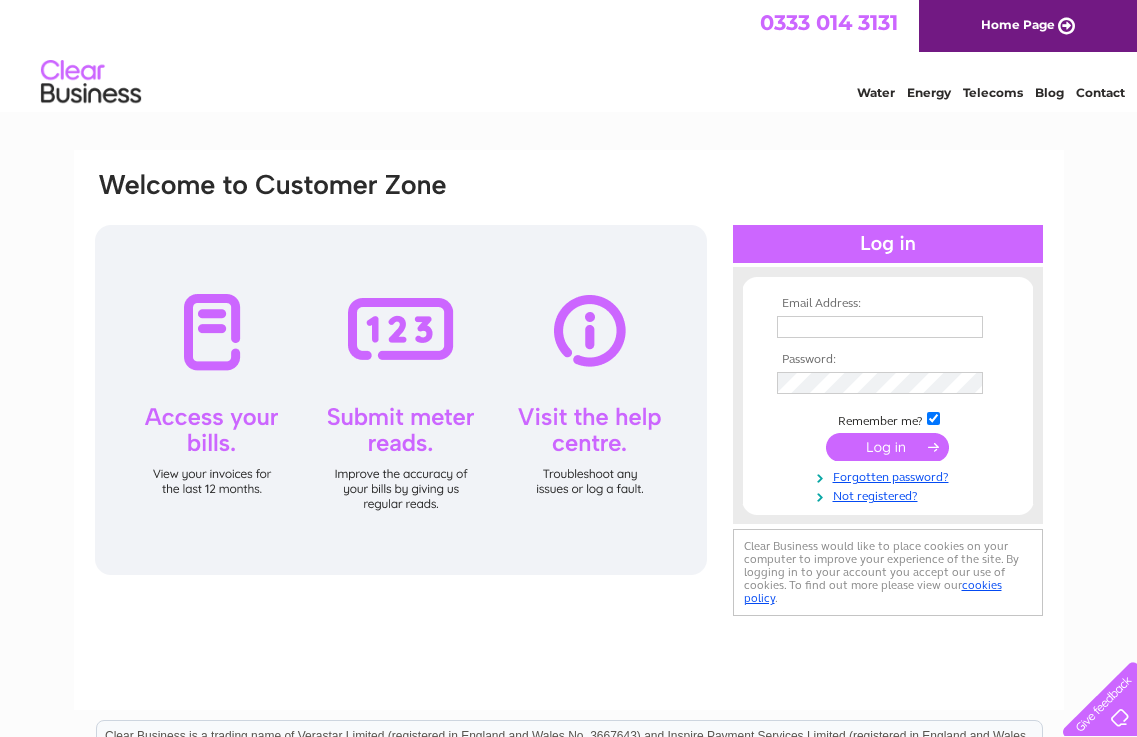 scroll, scrollTop: 0, scrollLeft: 0, axis: both 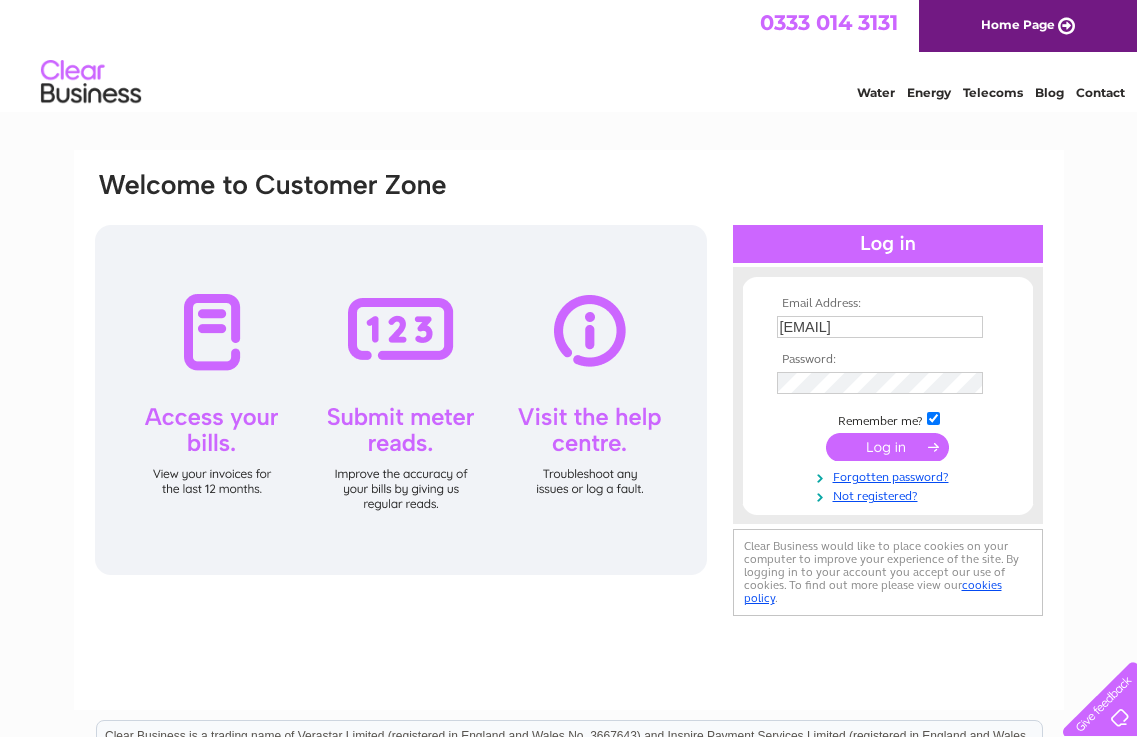 click at bounding box center [887, 447] 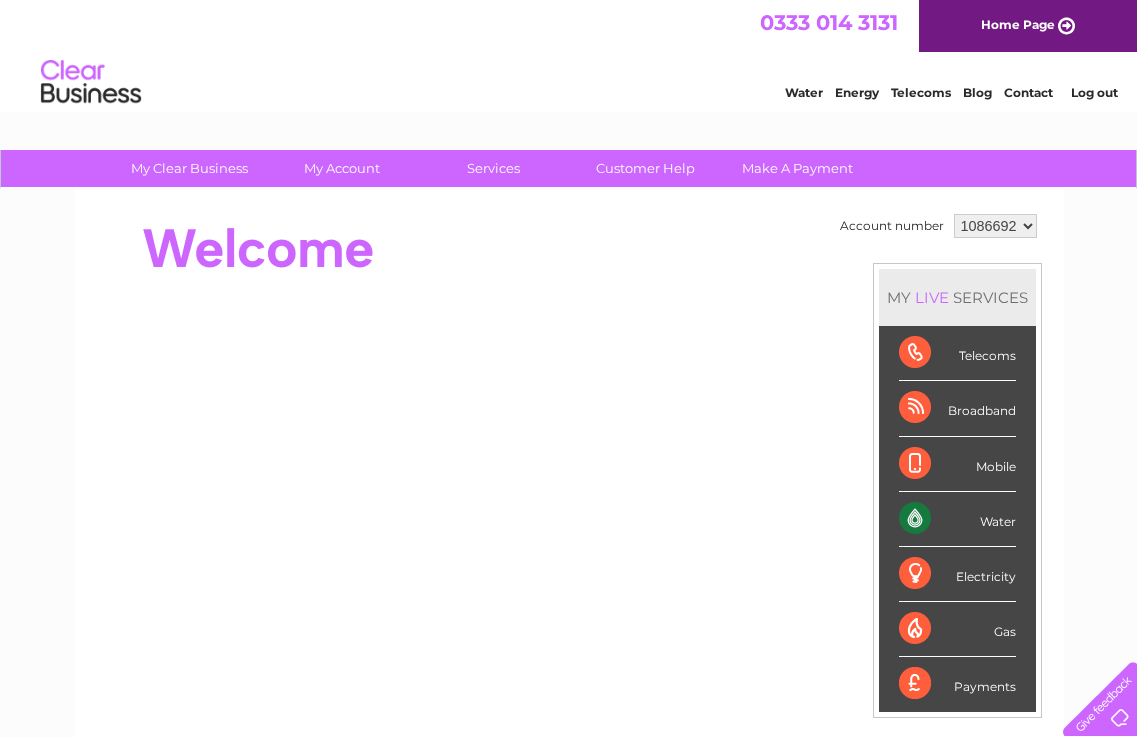 scroll, scrollTop: 0, scrollLeft: 0, axis: both 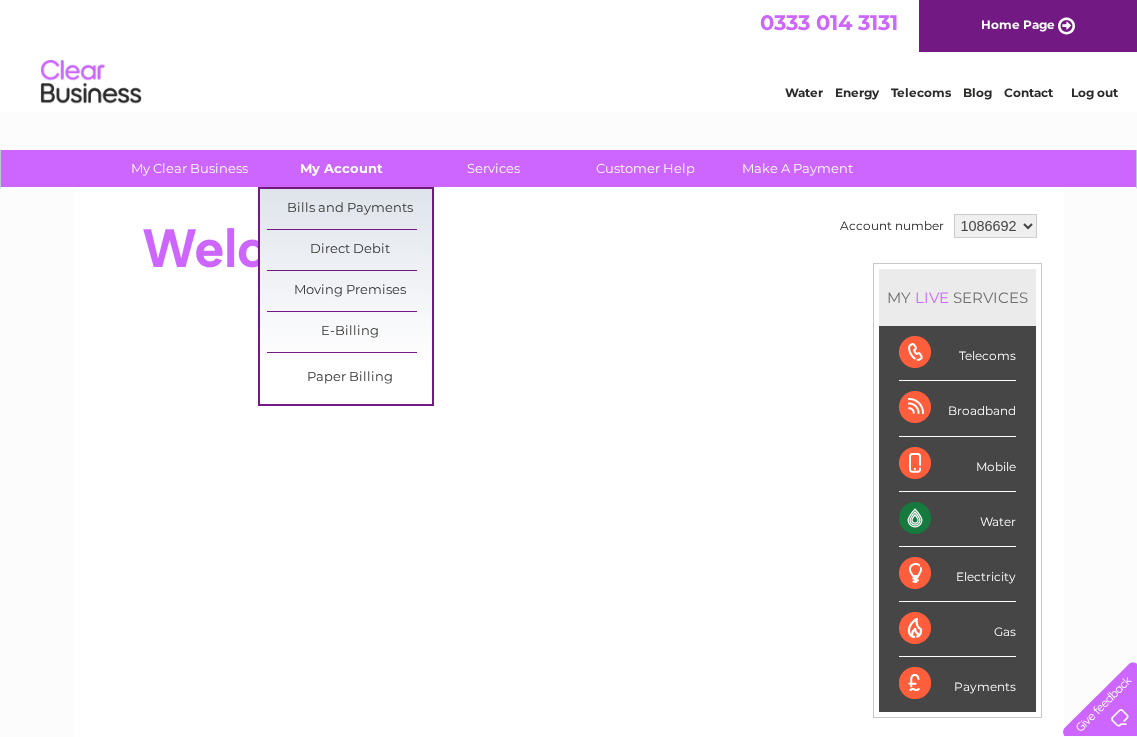 click on "My Account" at bounding box center [341, 168] 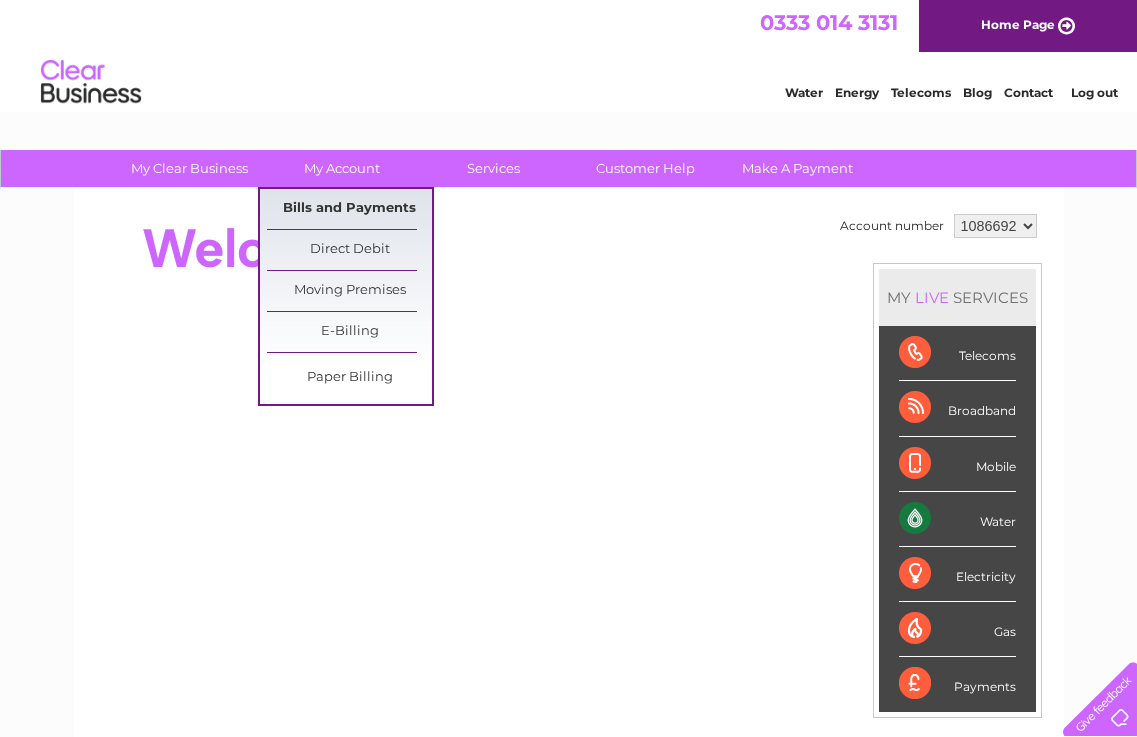 click on "Bills and Payments" at bounding box center [349, 209] 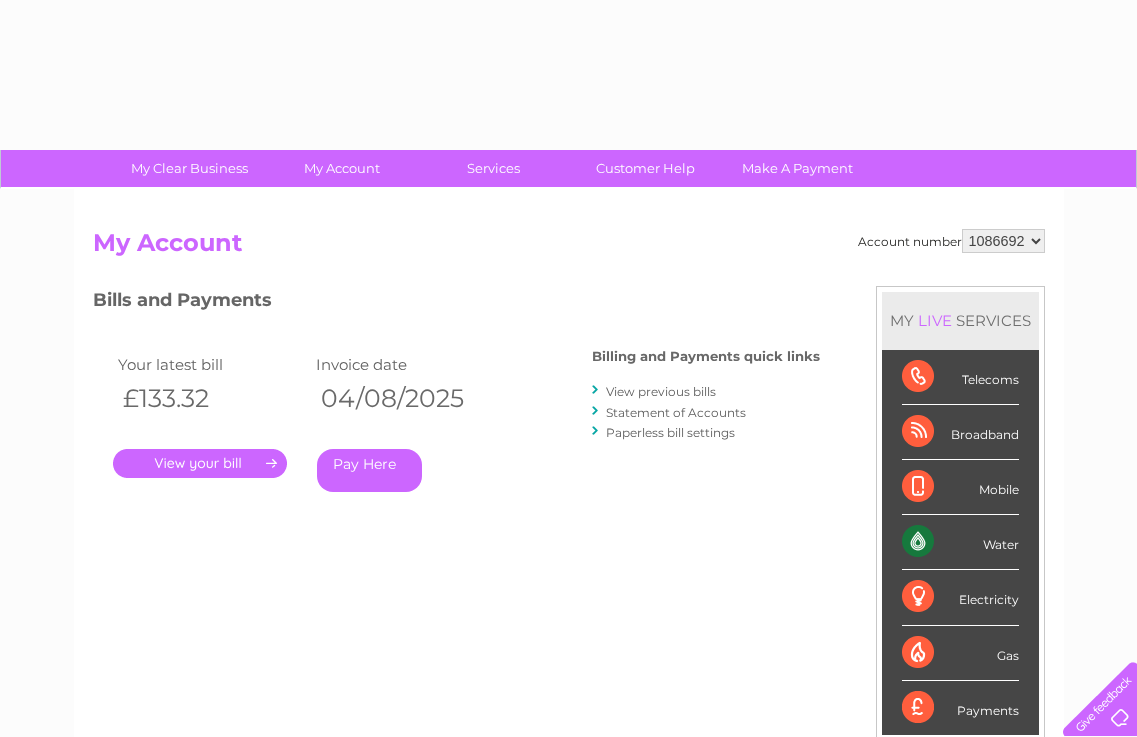 scroll, scrollTop: 0, scrollLeft: 0, axis: both 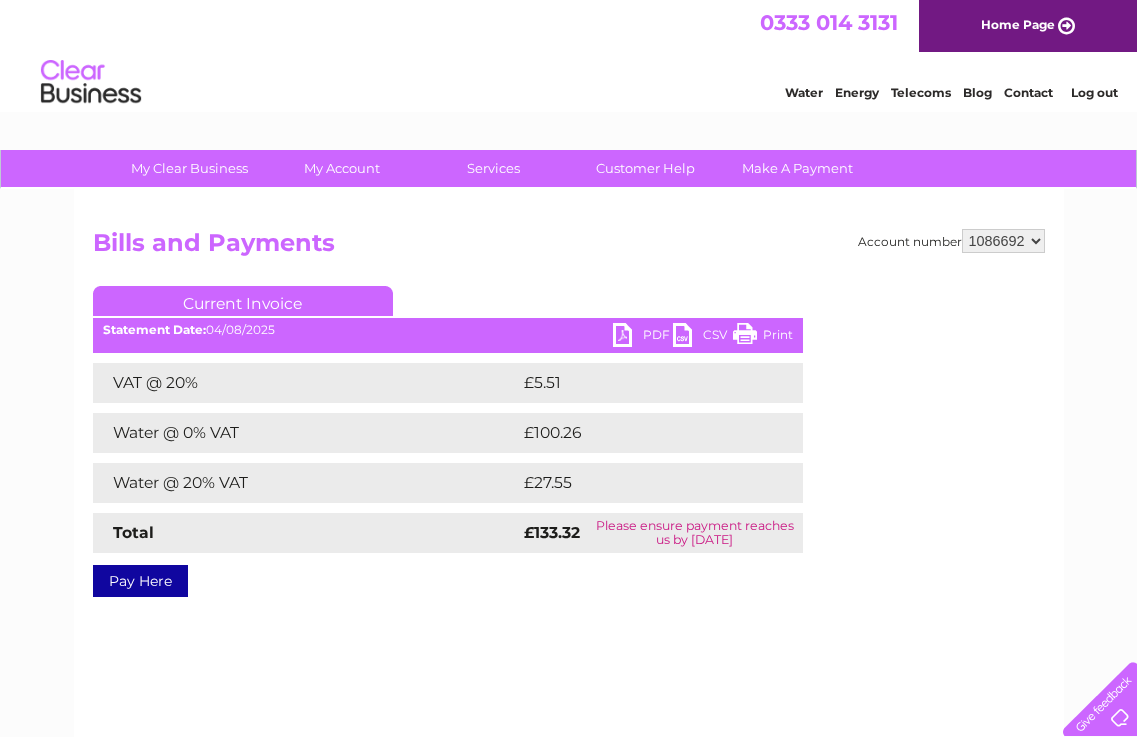 click on "Print" at bounding box center [763, 337] 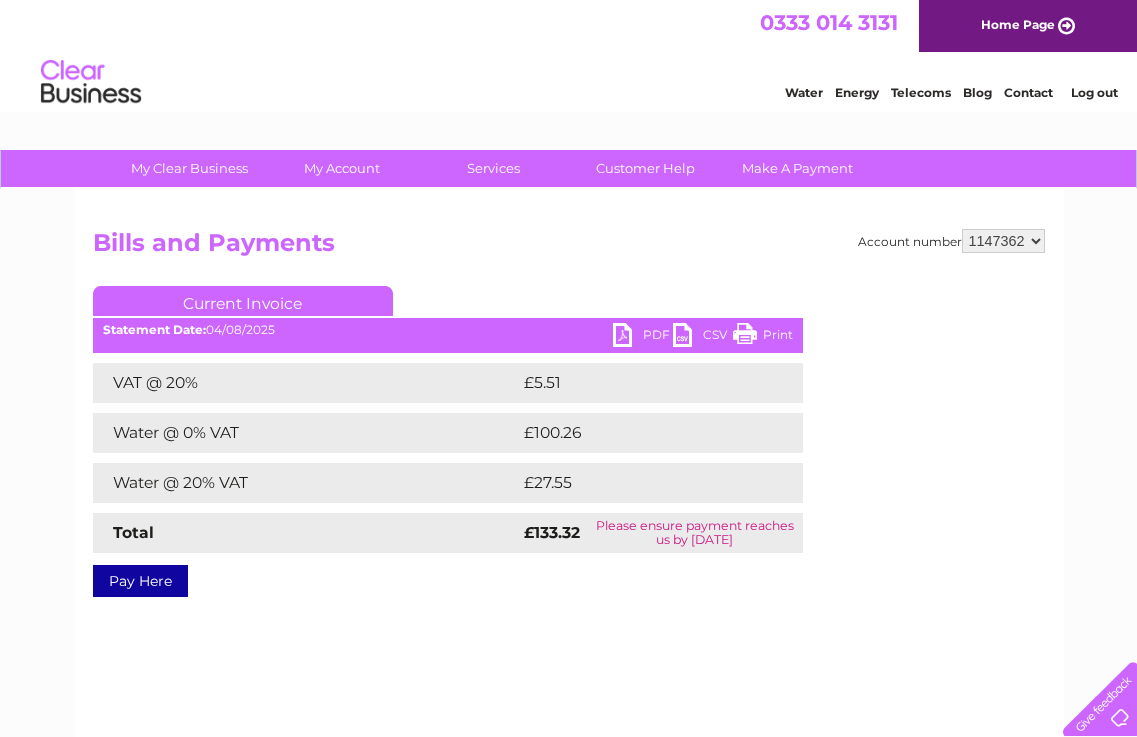 click on "1086692
1147362" at bounding box center (1003, 241) 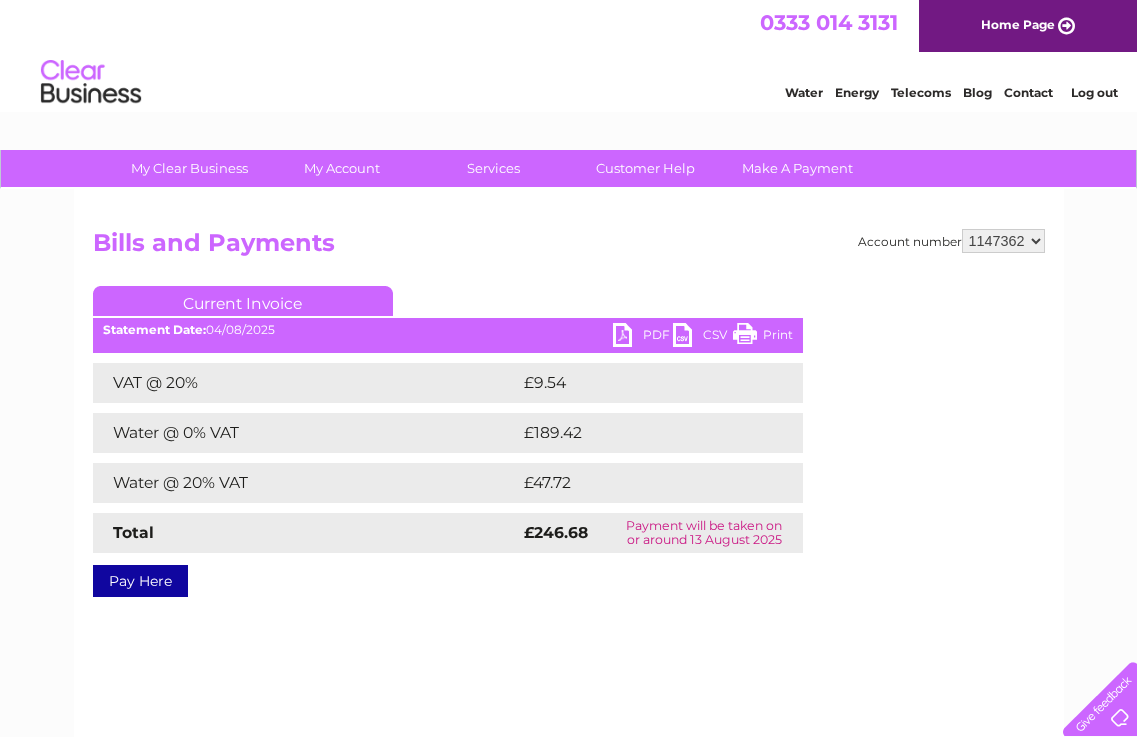 scroll, scrollTop: 0, scrollLeft: 0, axis: both 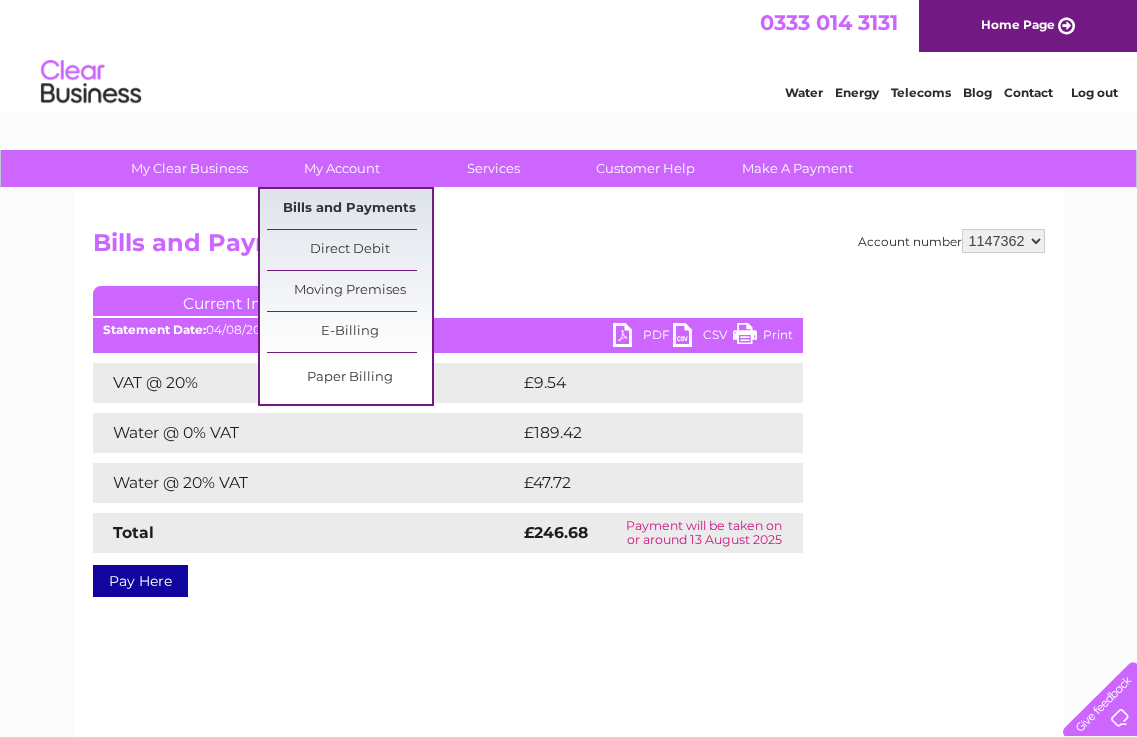 click on "Bills and Payments" at bounding box center [349, 209] 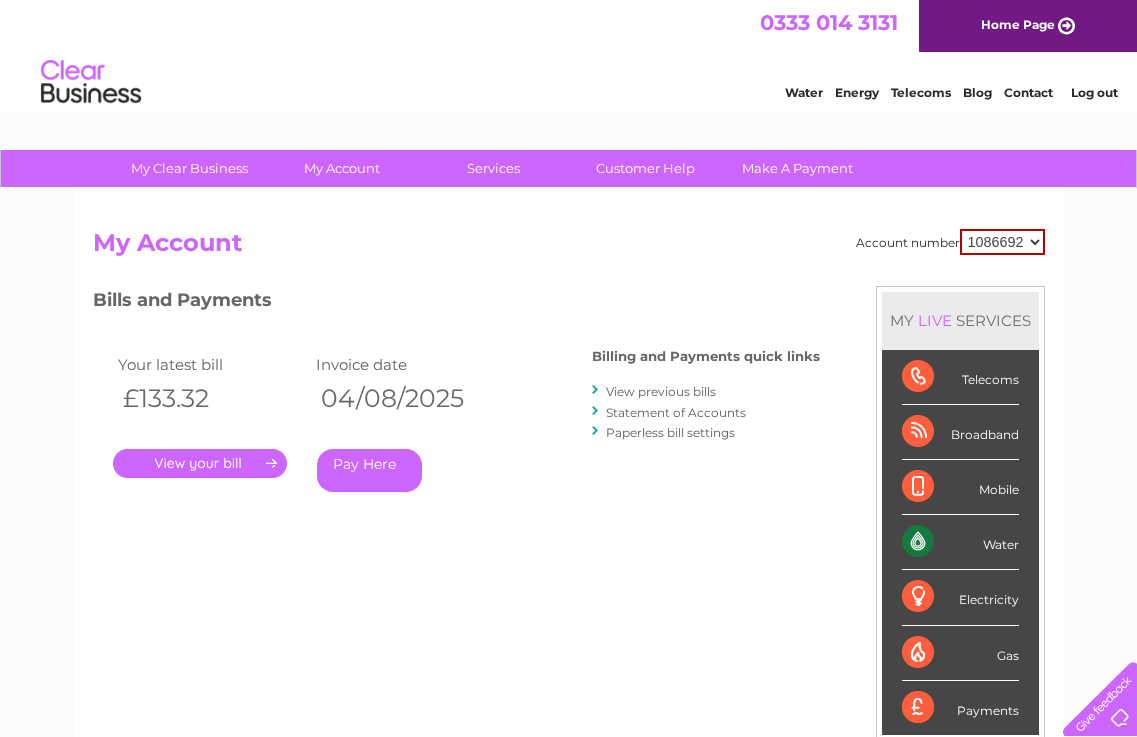 scroll, scrollTop: 0, scrollLeft: 0, axis: both 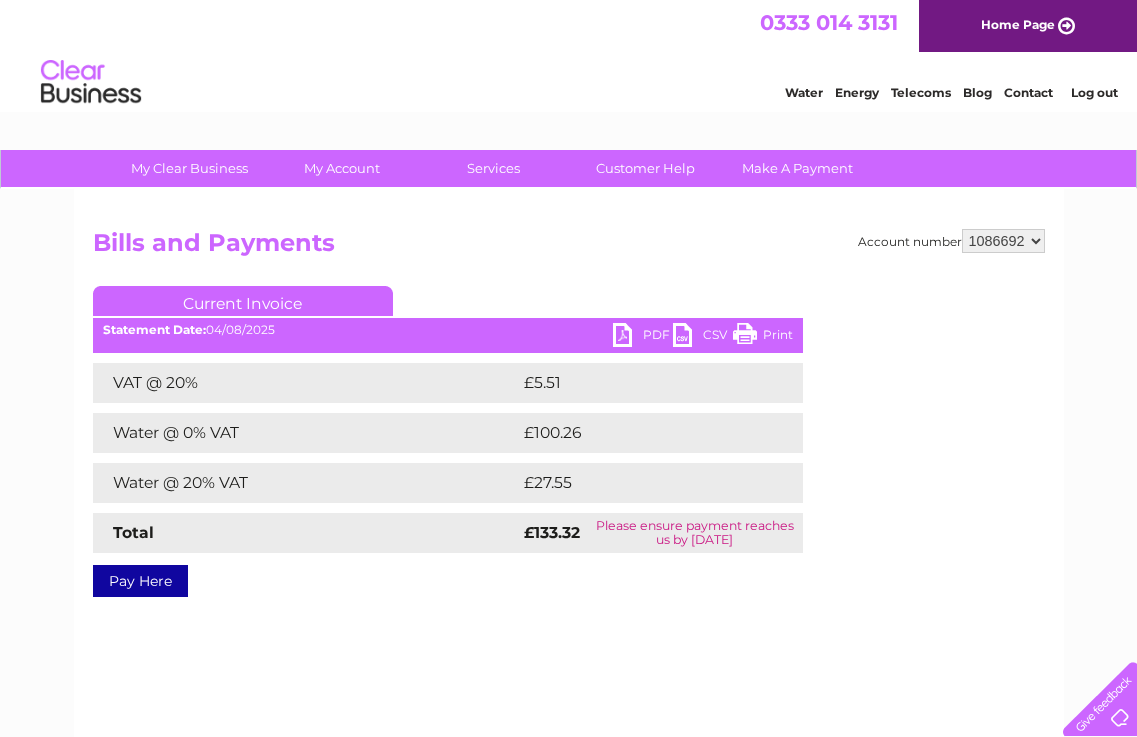 click on "PDF" at bounding box center [643, 337] 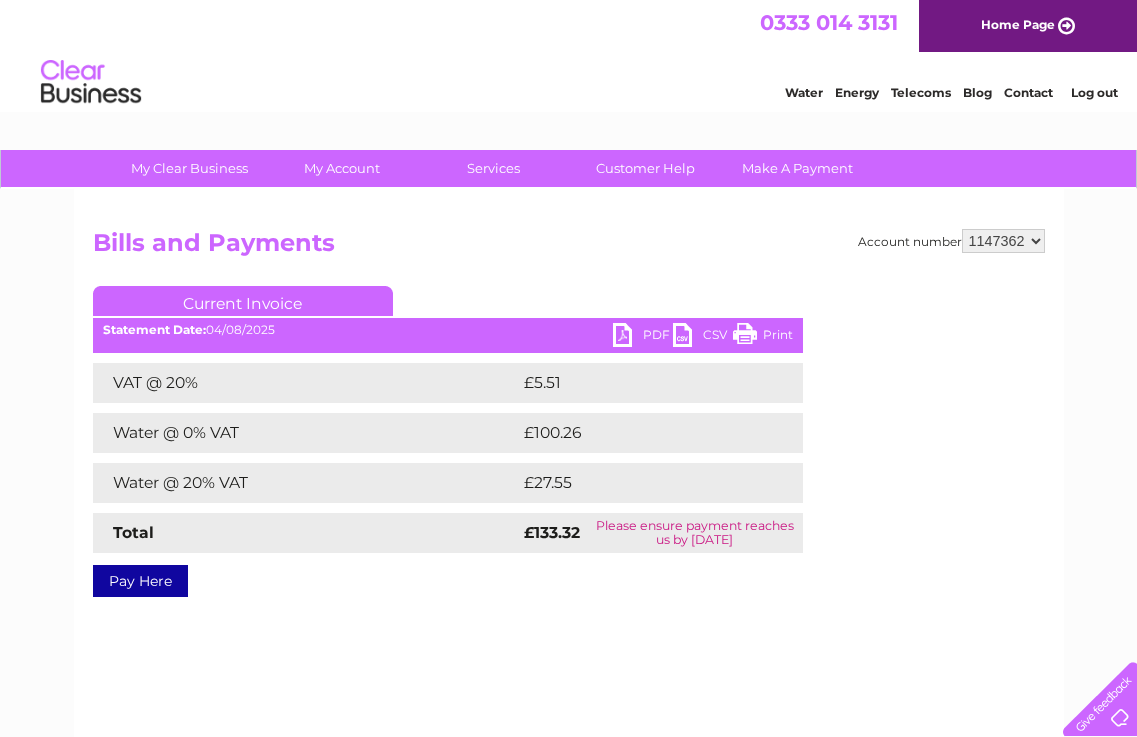 click on "1086692
1147362" at bounding box center [1003, 241] 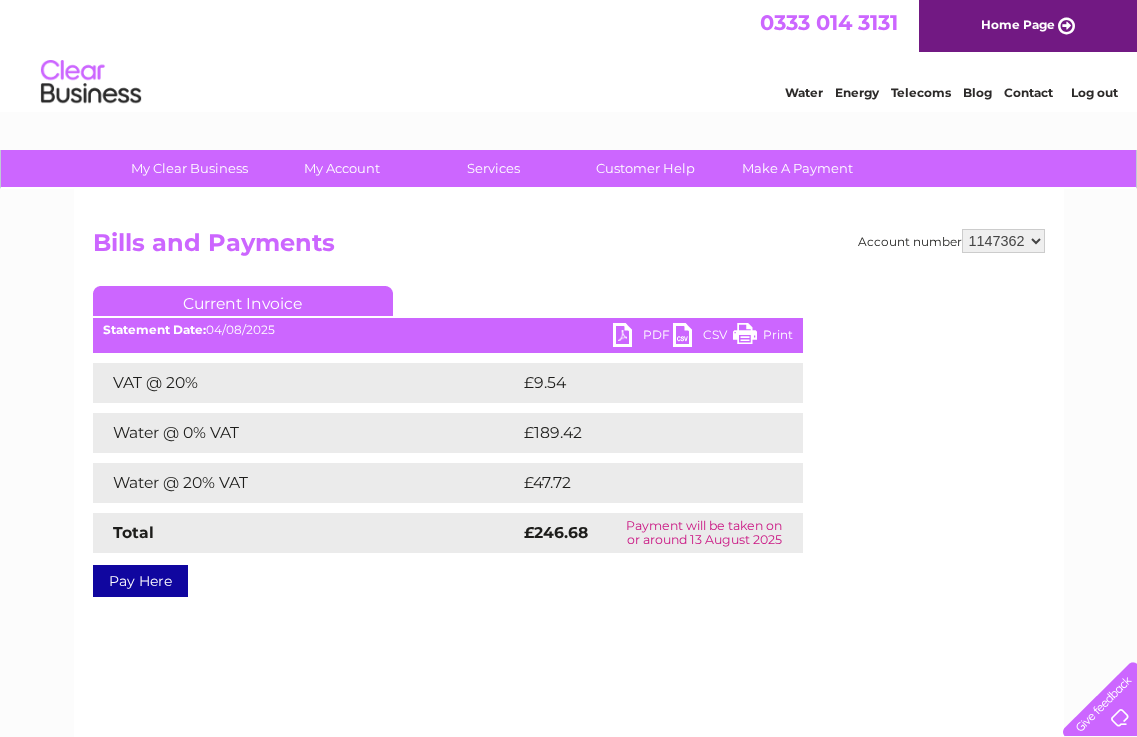 scroll, scrollTop: 0, scrollLeft: 0, axis: both 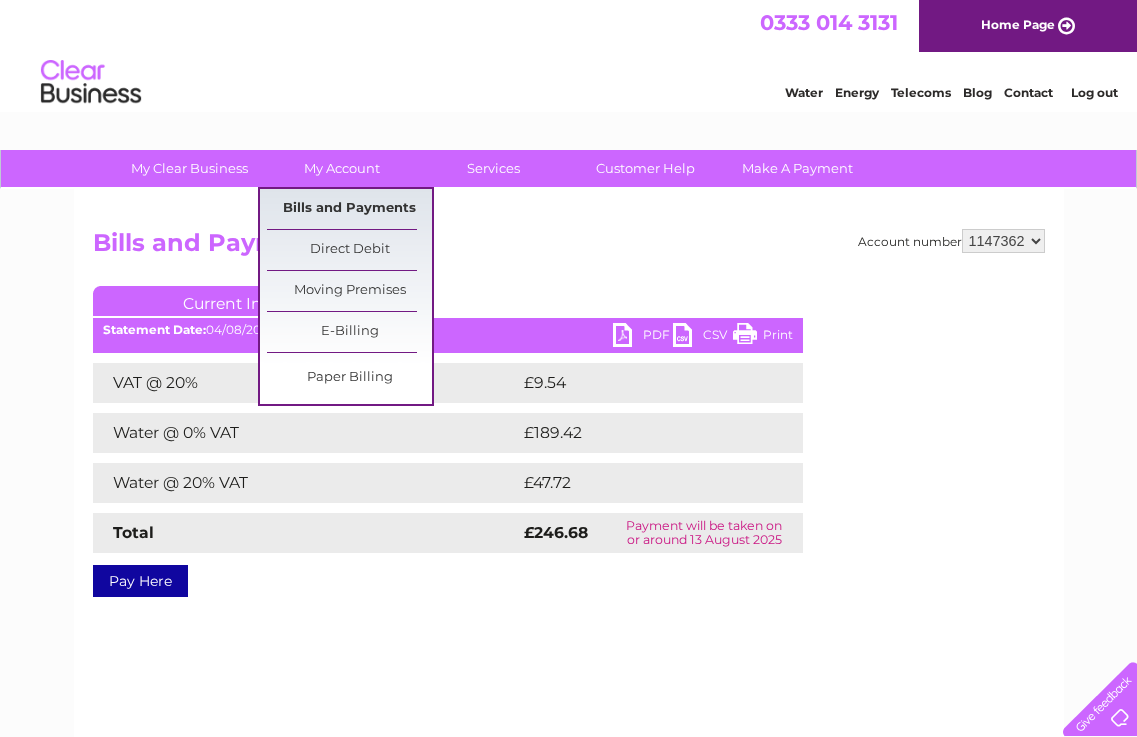click on "Bills and Payments" at bounding box center [349, 209] 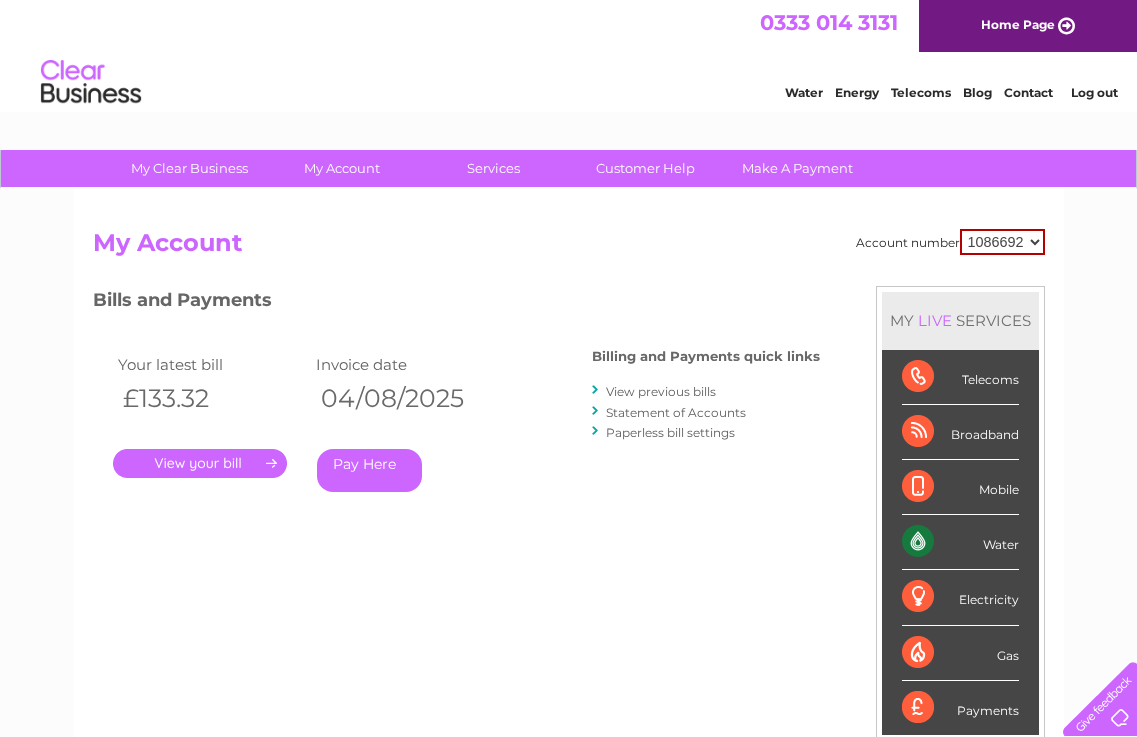 scroll, scrollTop: 0, scrollLeft: 0, axis: both 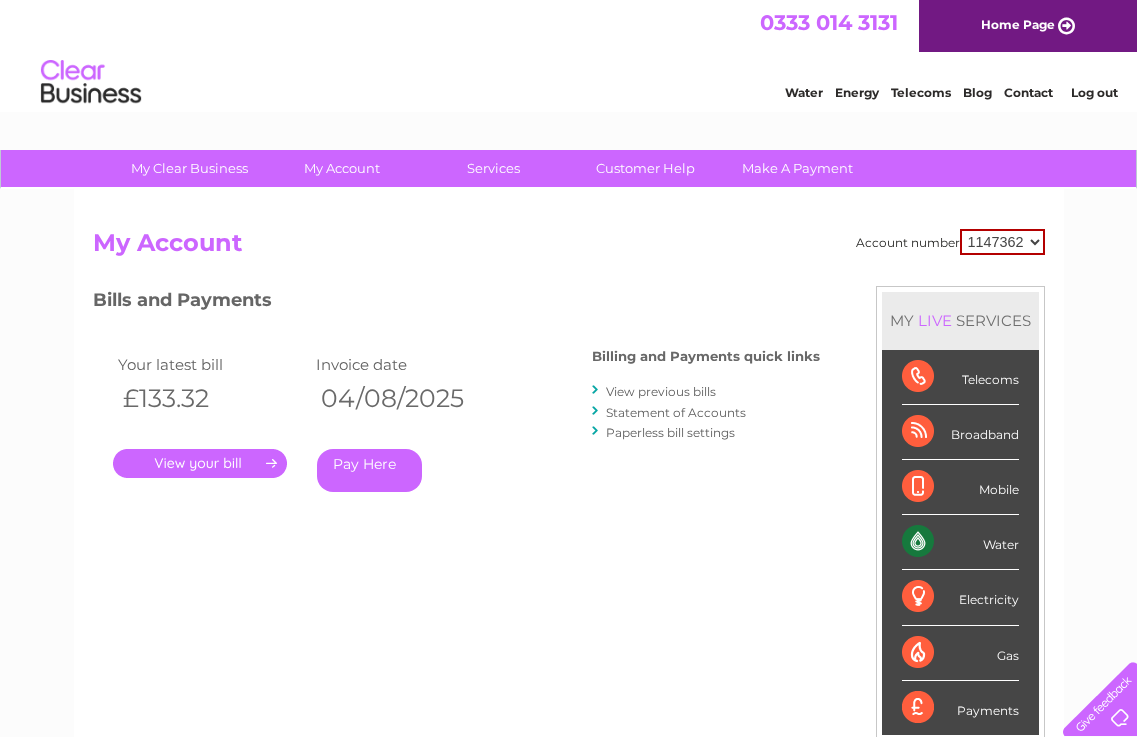 click on "1086692
1147362" at bounding box center (1002, 242) 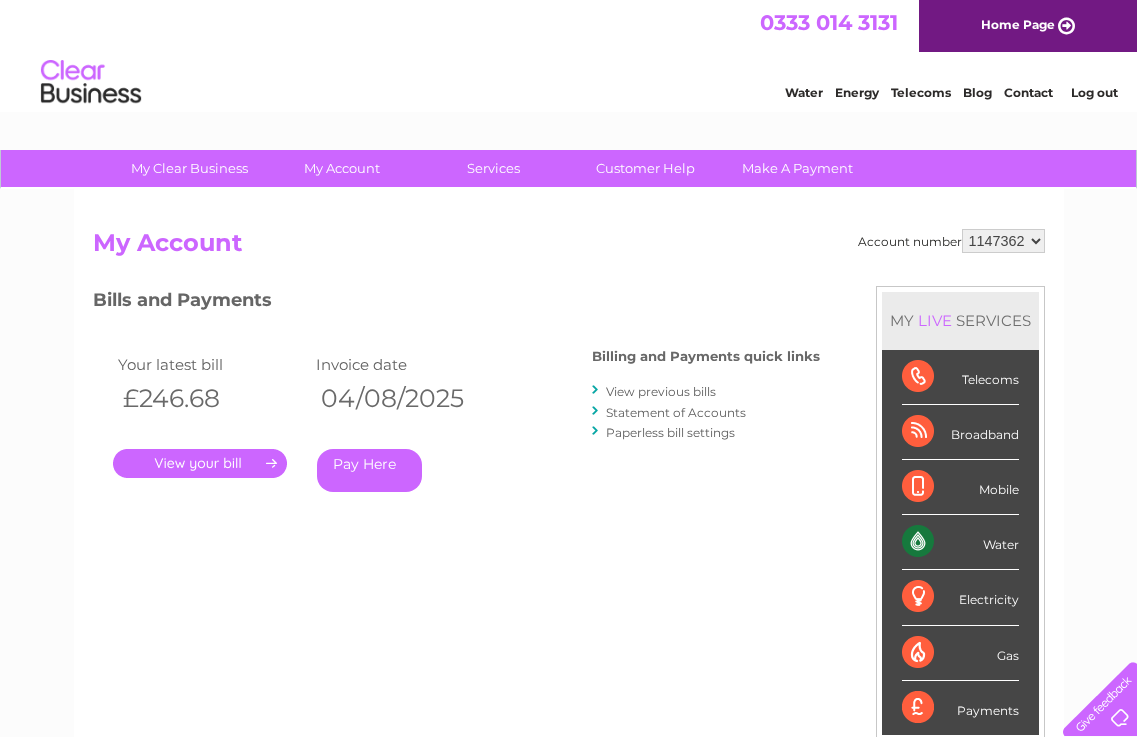 scroll, scrollTop: 0, scrollLeft: 0, axis: both 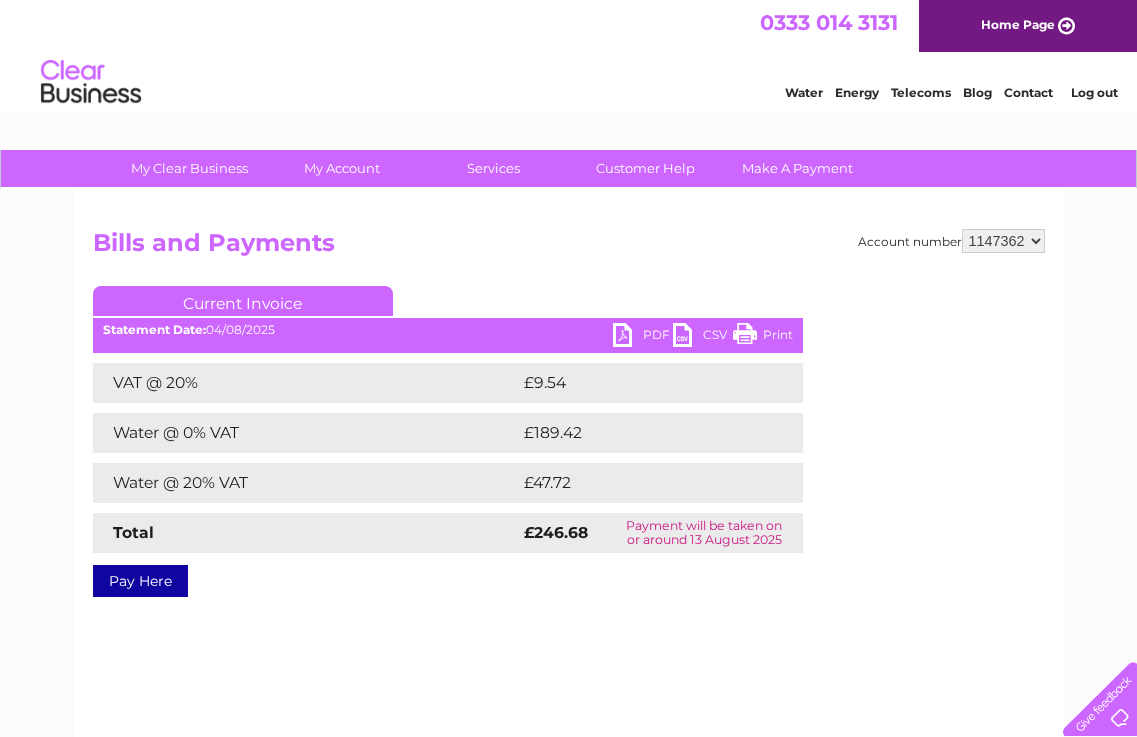 click on "PDF" at bounding box center (643, 337) 